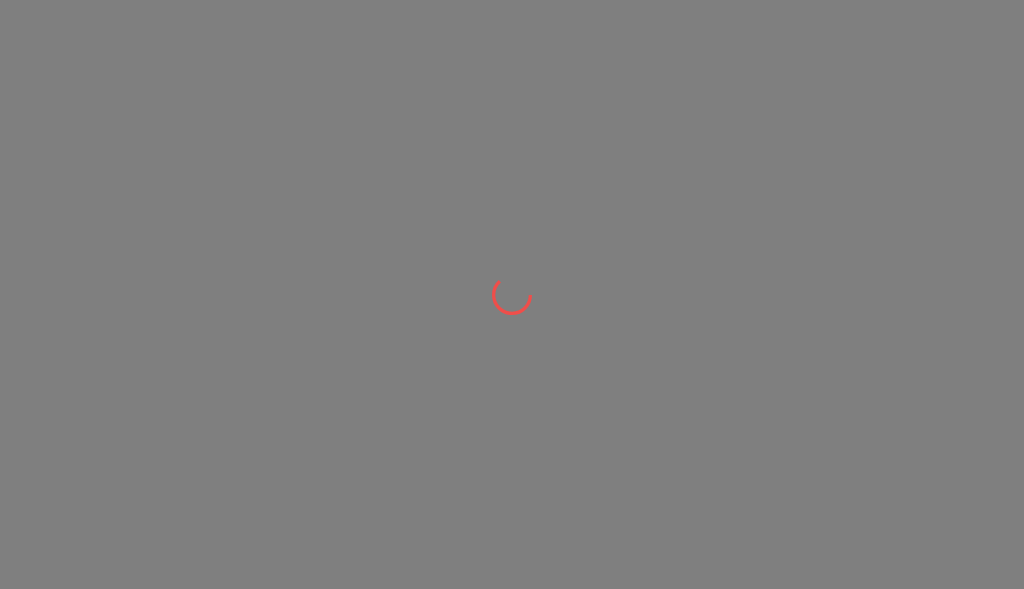 scroll, scrollTop: 0, scrollLeft: 0, axis: both 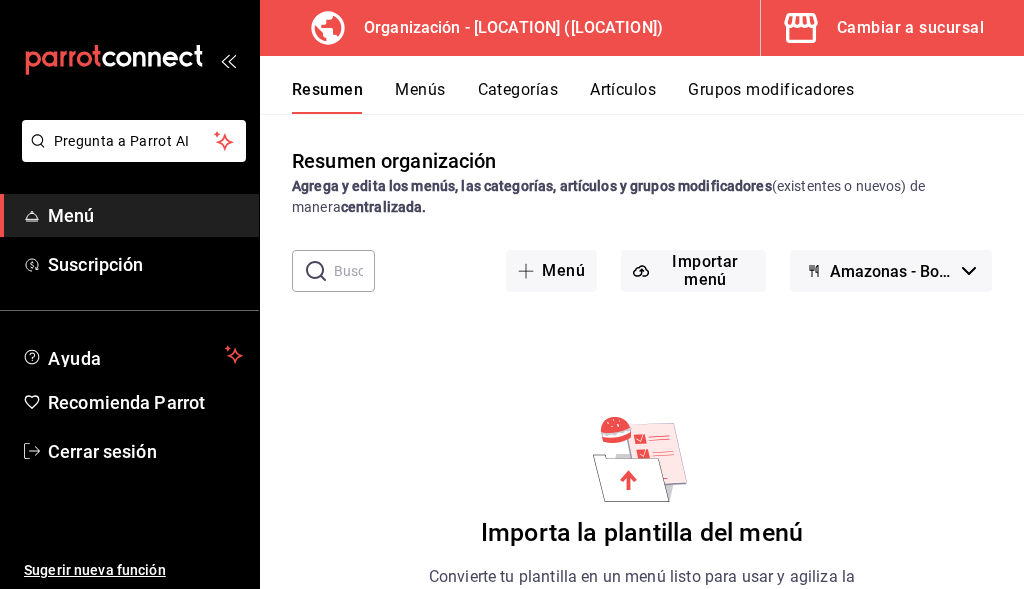 click on "Cerrar sesión" at bounding box center (145, 451) 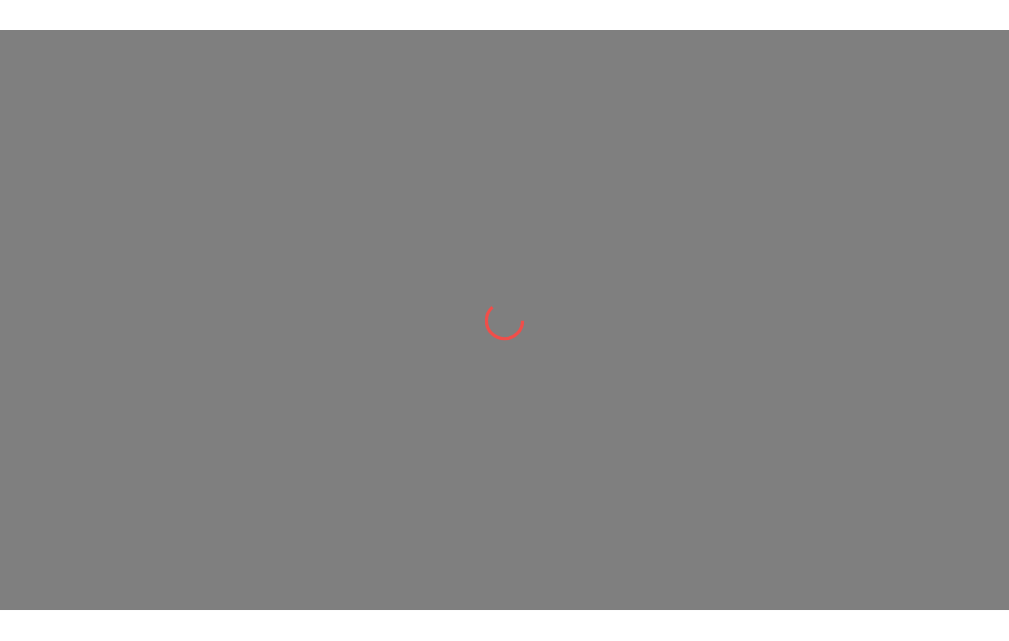scroll, scrollTop: 0, scrollLeft: 0, axis: both 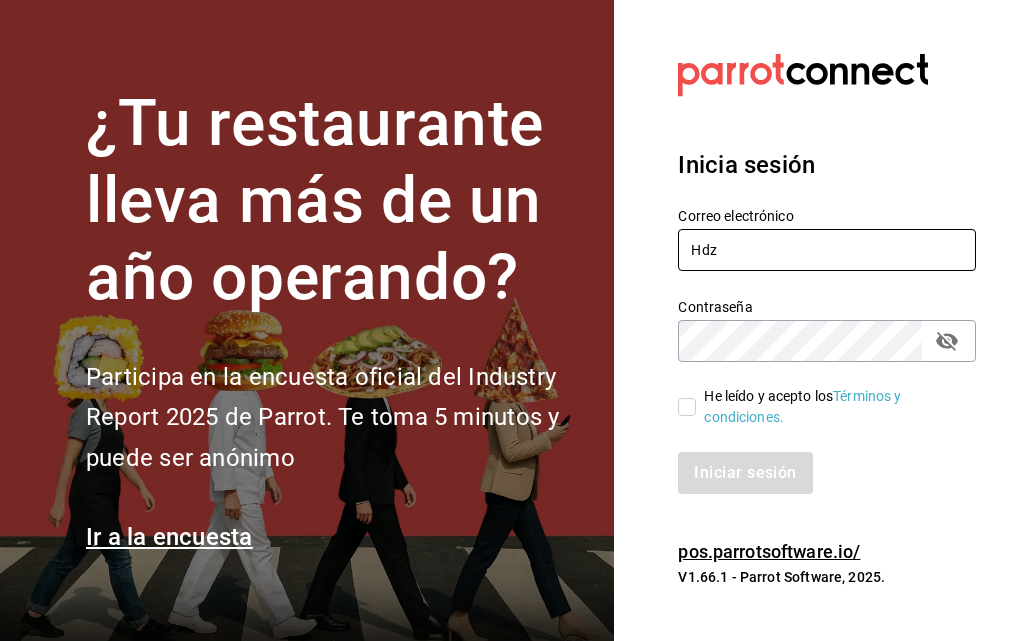 click on "Hdz" at bounding box center [827, 250] 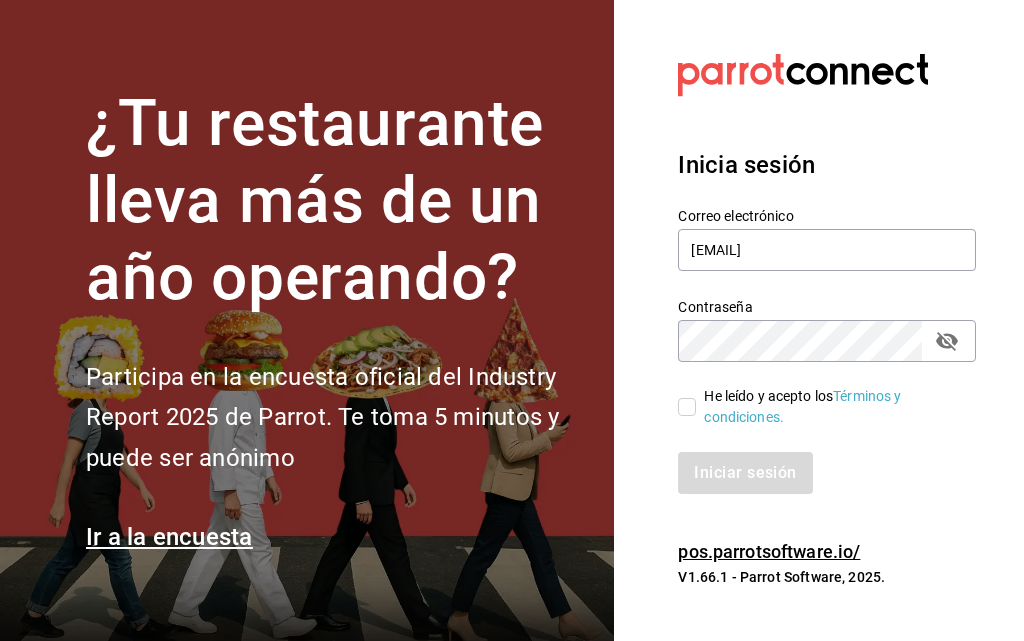 click on "He leído y acepto los  Términos y condiciones." at bounding box center [687, 407] 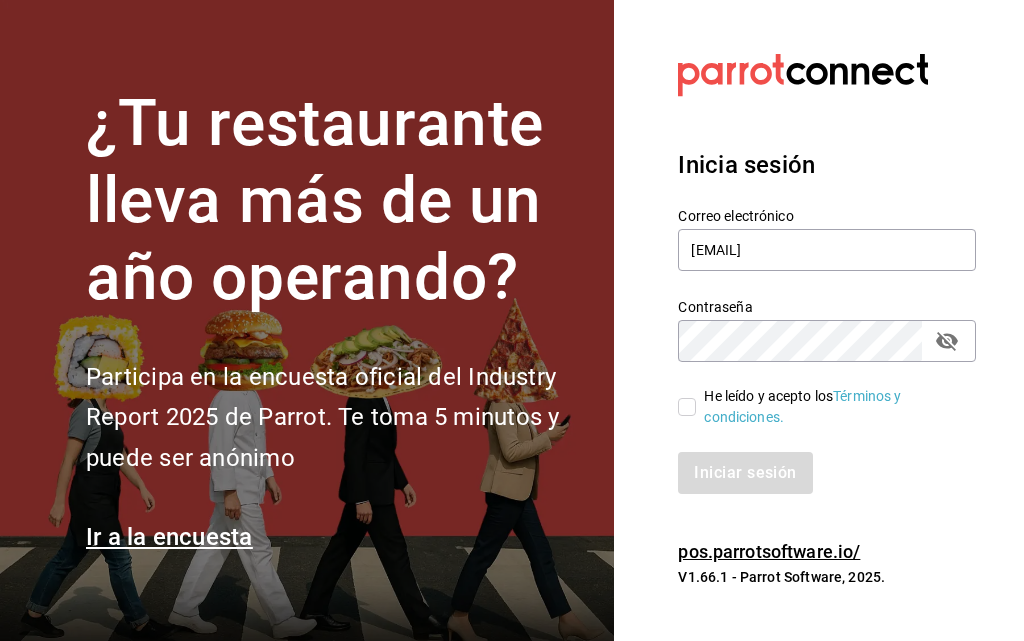 checkbox on "true" 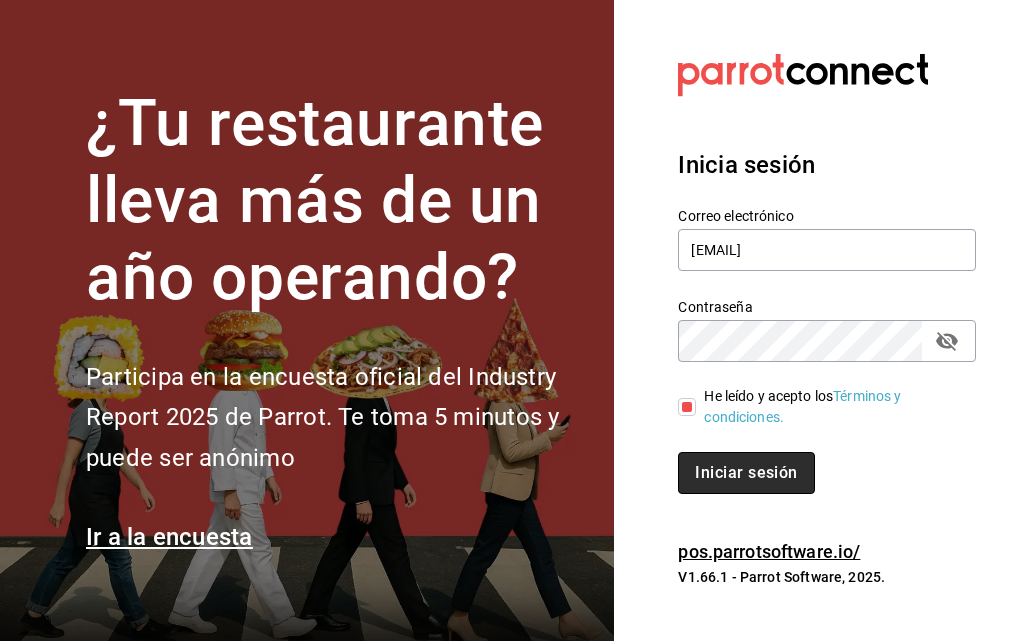 click on "Iniciar sesión" at bounding box center [746, 473] 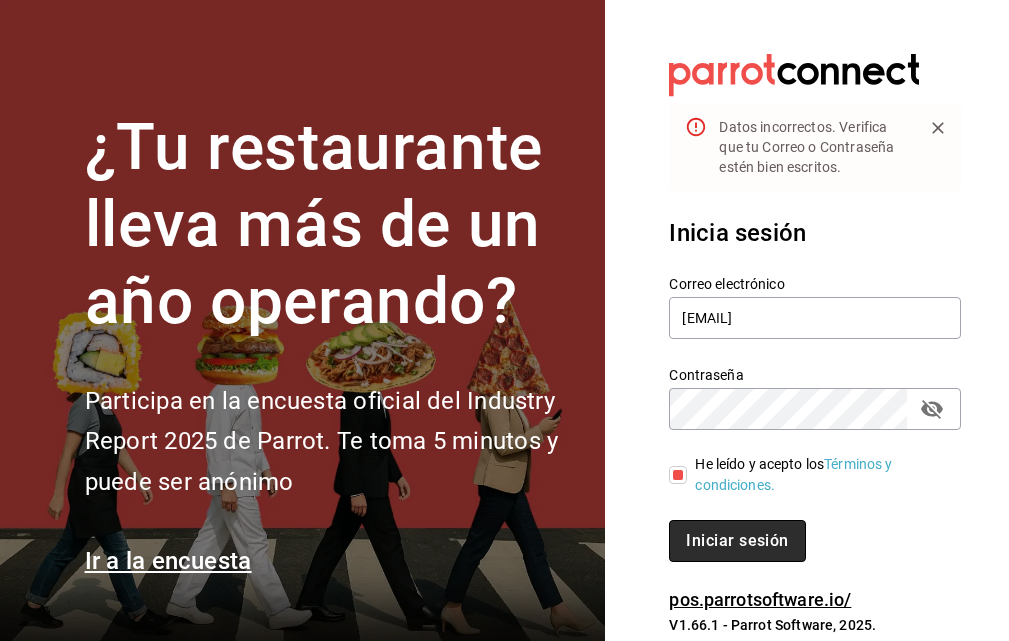 click on "Iniciar sesión" at bounding box center (737, 541) 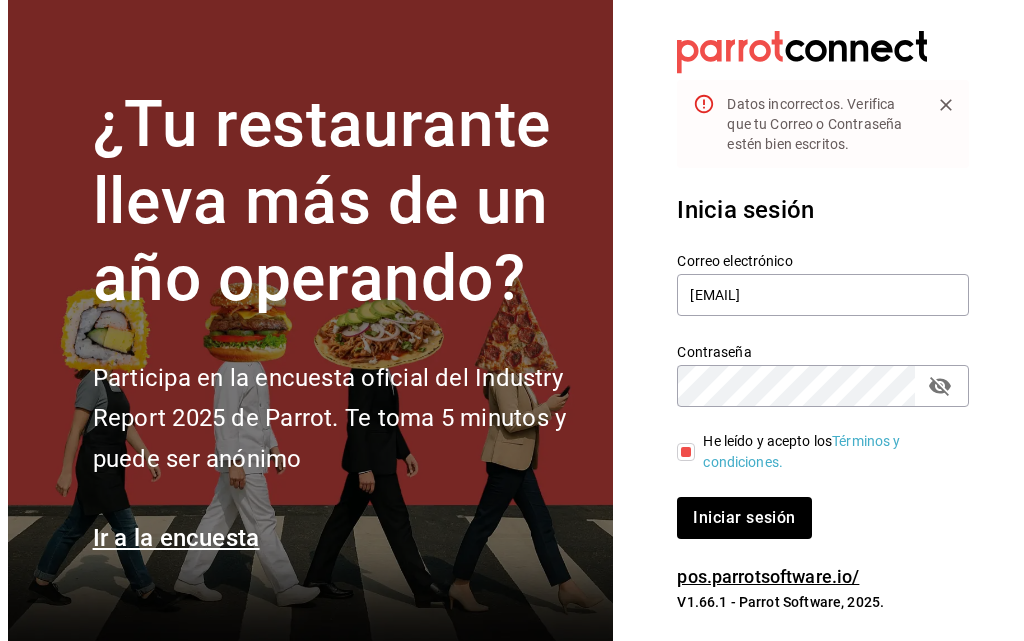 scroll, scrollTop: 0, scrollLeft: 0, axis: both 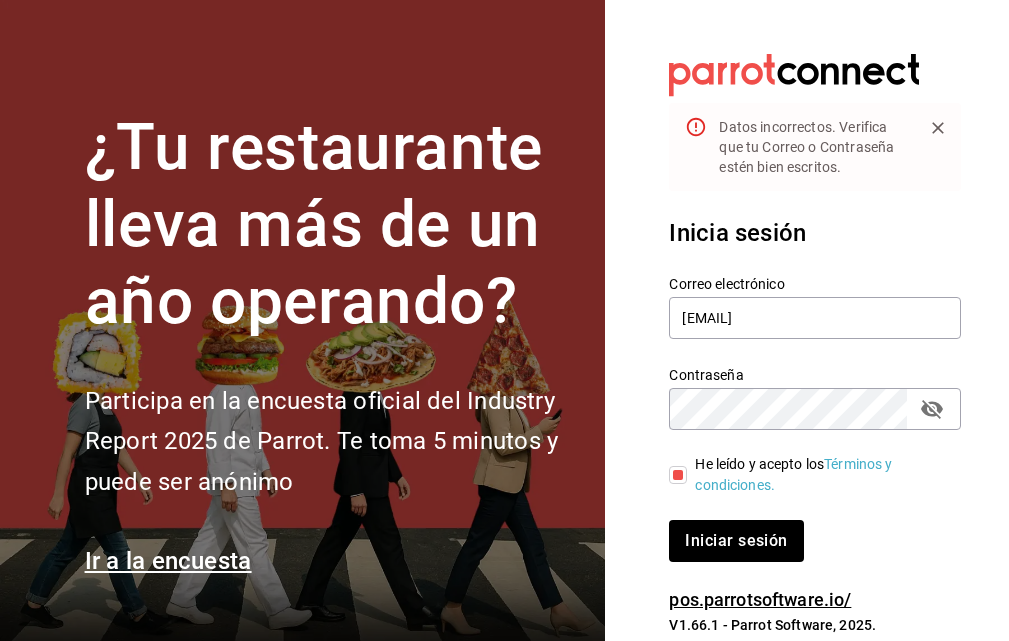 click 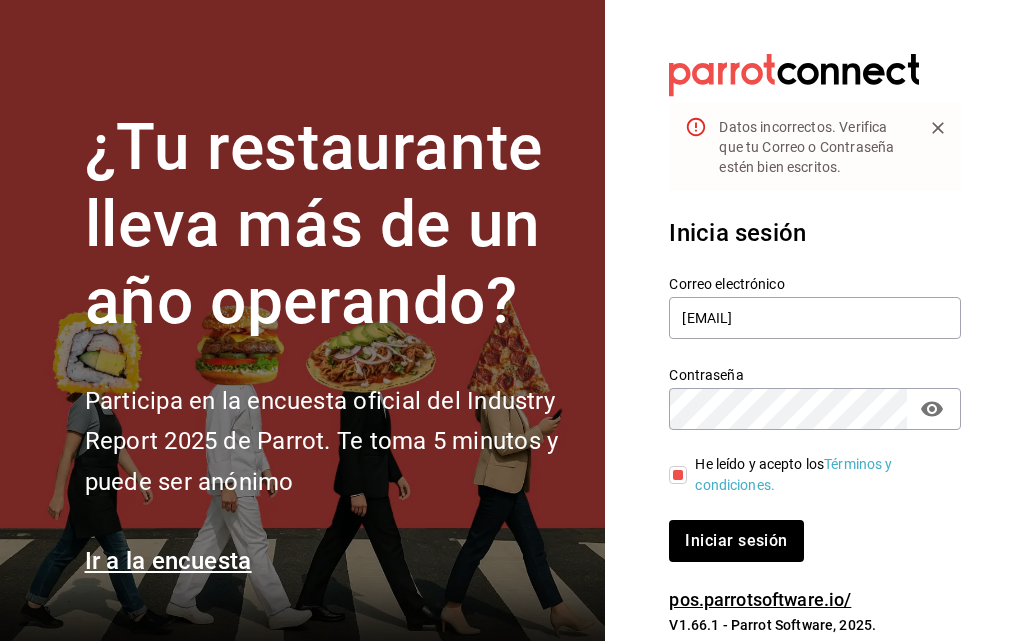 click on "Iniciar sesión" at bounding box center (736, 541) 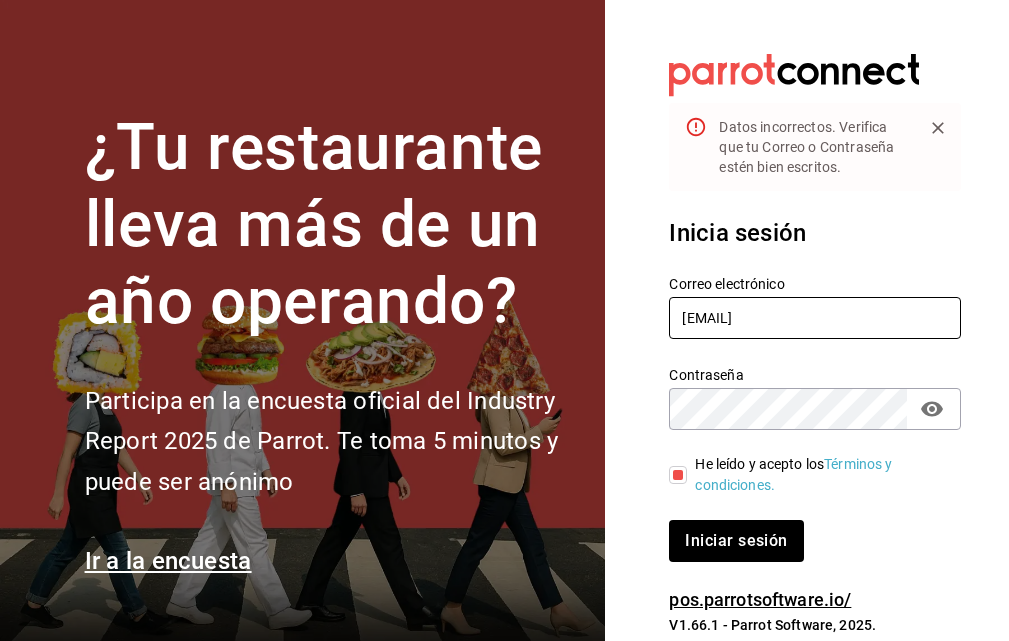 drag, startPoint x: 882, startPoint y: 308, endPoint x: 585, endPoint y: 266, distance: 299.955 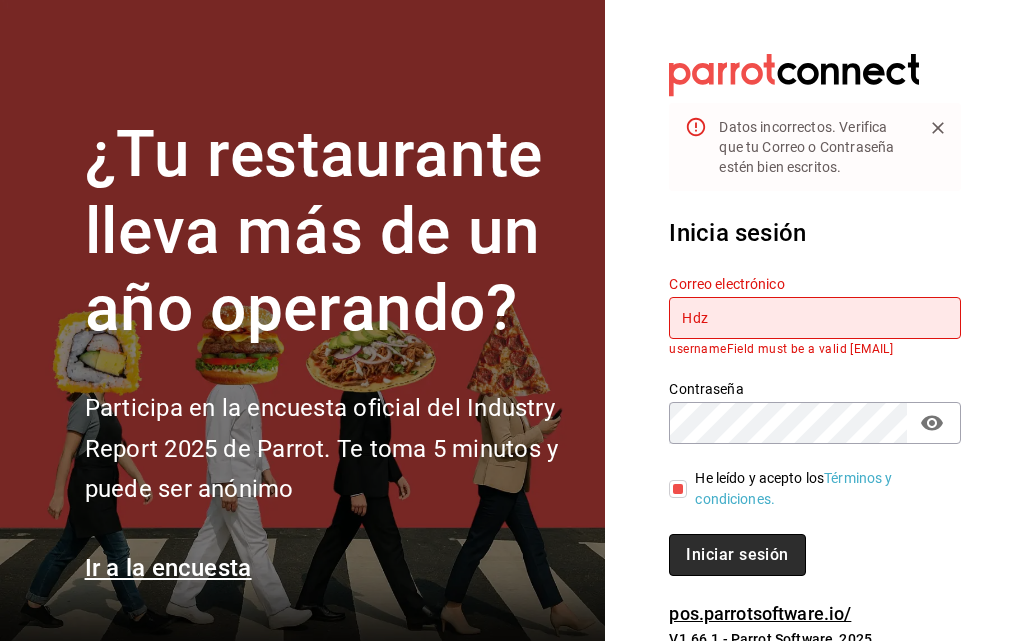 click on "Iniciar sesión" at bounding box center (737, 555) 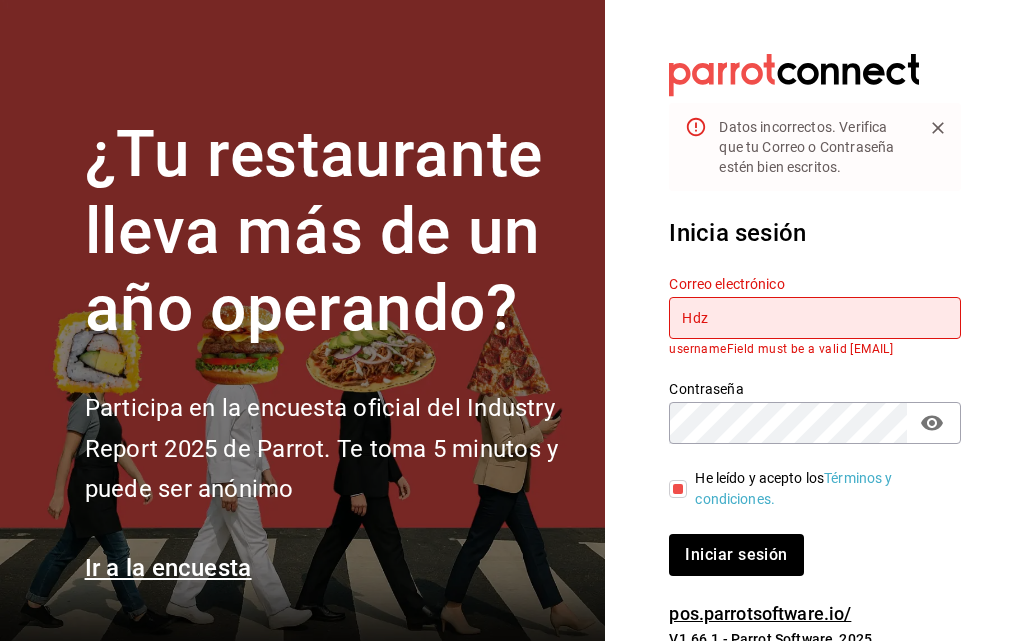 click on "Hdz" at bounding box center [815, 318] 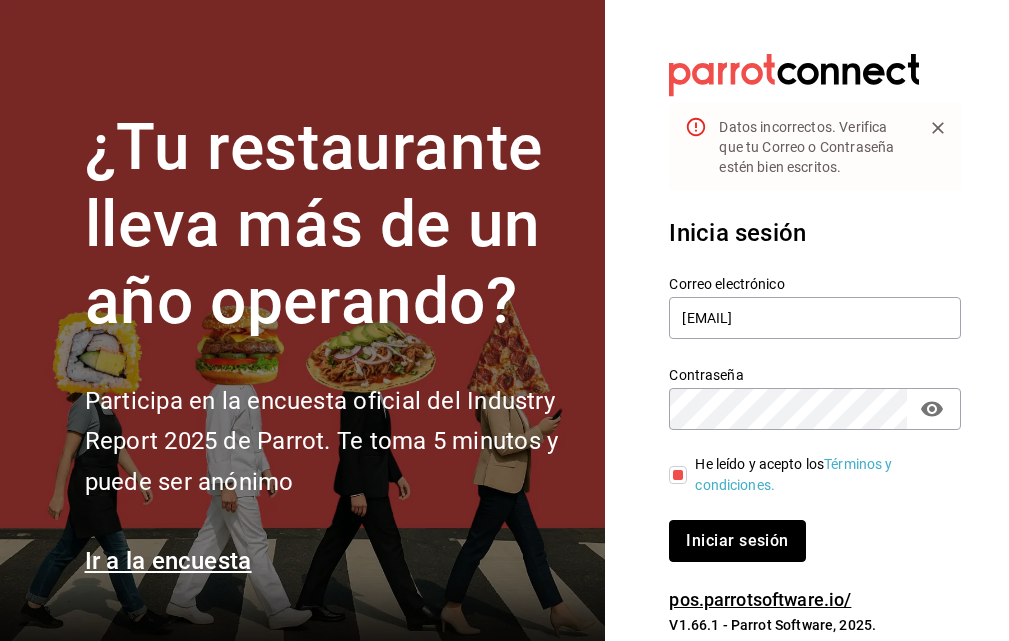 click on "Iniciar sesión" at bounding box center [737, 541] 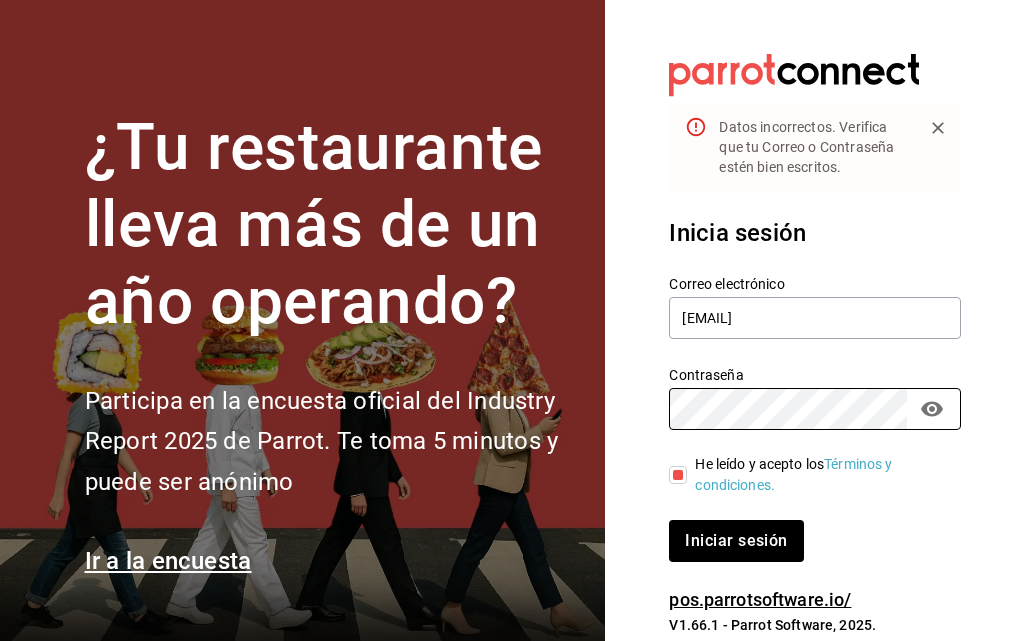 click on "Datos incorrectos. Verifica que tu Correo o Contraseña estén bien escritos. Inicia sesión Correo electrónico l_davilacuevas@hotmail.com Contraseña Contraseña He leído y acepto los  Términos y condiciones. Iniciar sesión pos.parrotsoftware.io/ V1.66.1 - Parrot Software, 2025." at bounding box center (807, 344) 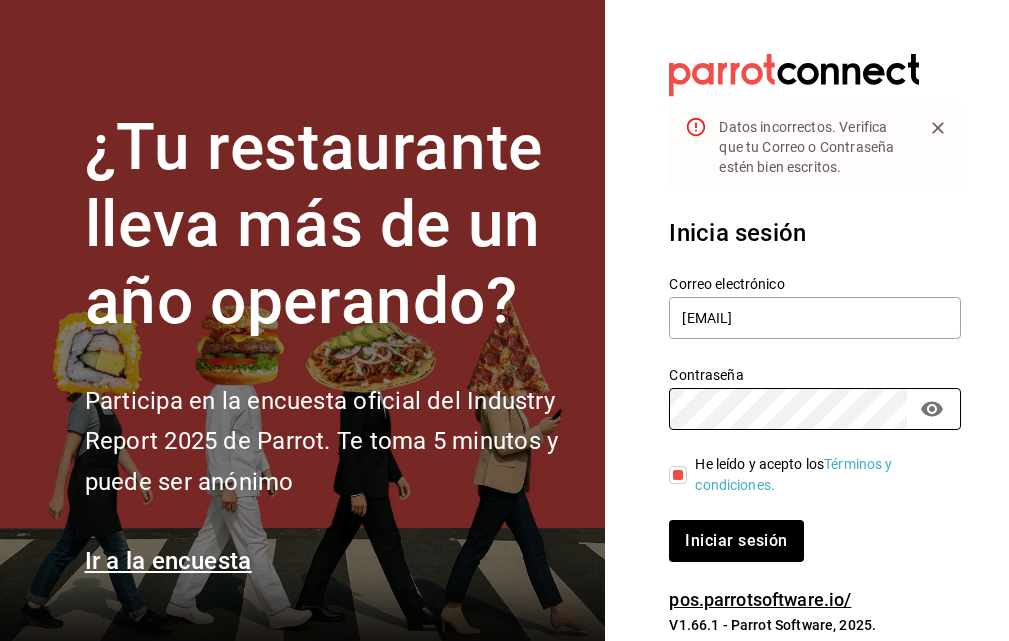 click on "Iniciar sesión" at bounding box center [736, 541] 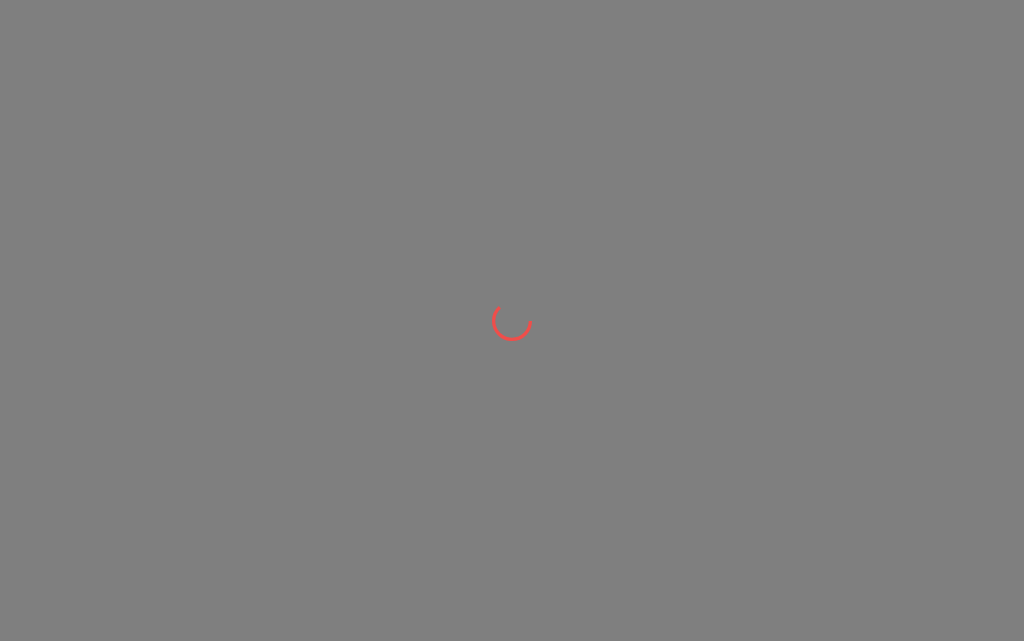 scroll, scrollTop: 0, scrollLeft: 0, axis: both 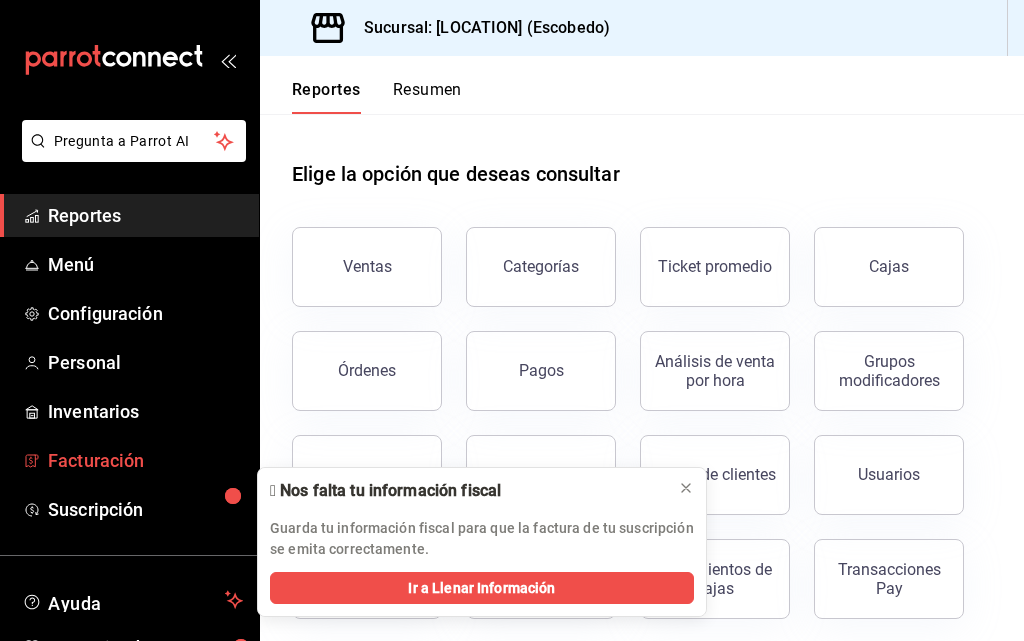 click on "Facturación" at bounding box center (145, 460) 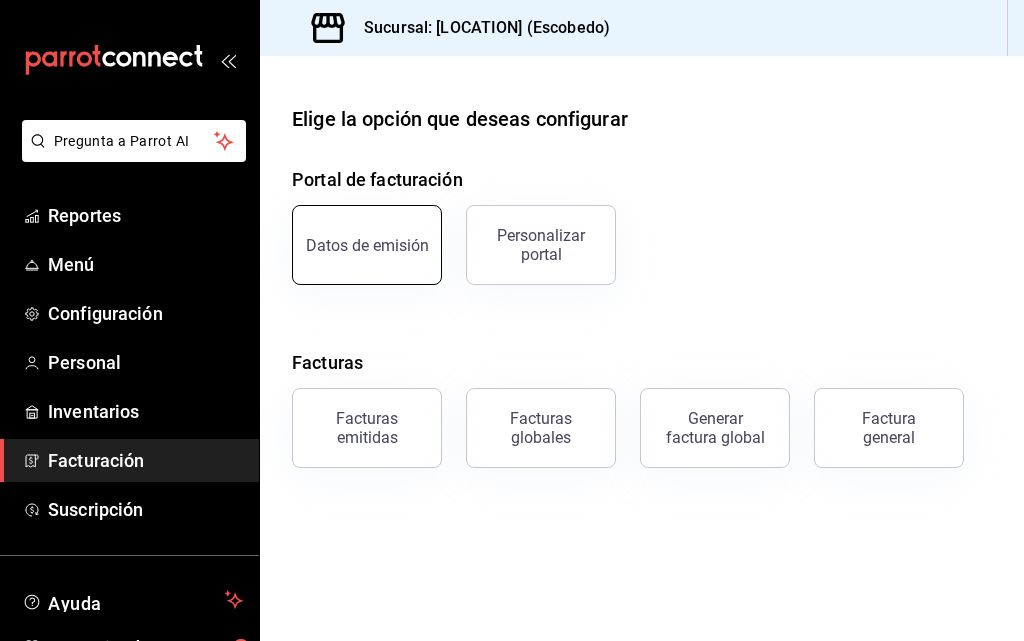 click on "Datos de emisión" at bounding box center [367, 245] 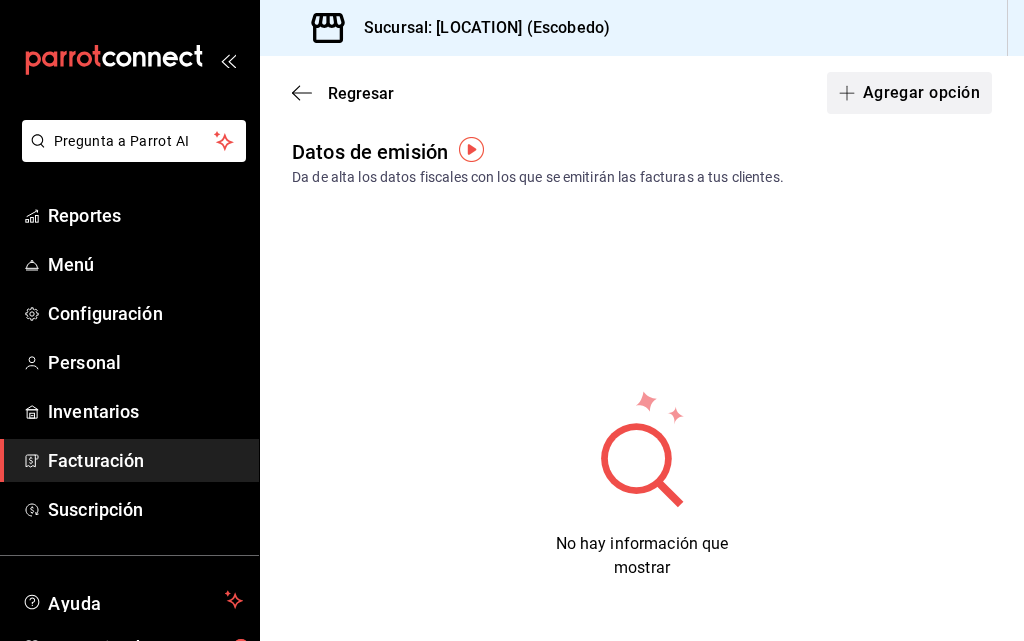 scroll, scrollTop: 28, scrollLeft: 0, axis: vertical 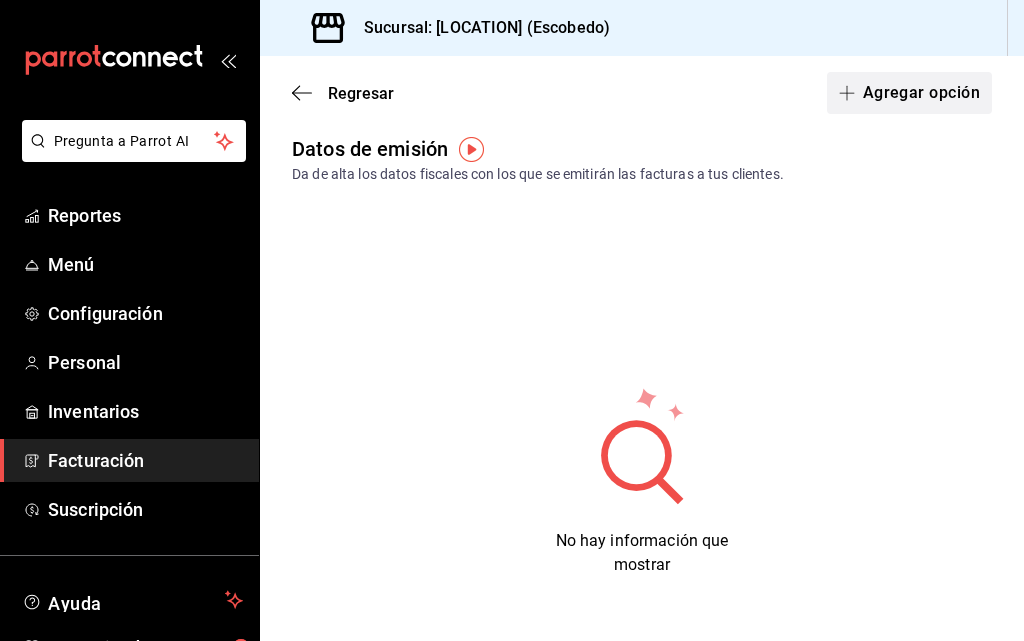 click on "Agregar opción" at bounding box center (909, 93) 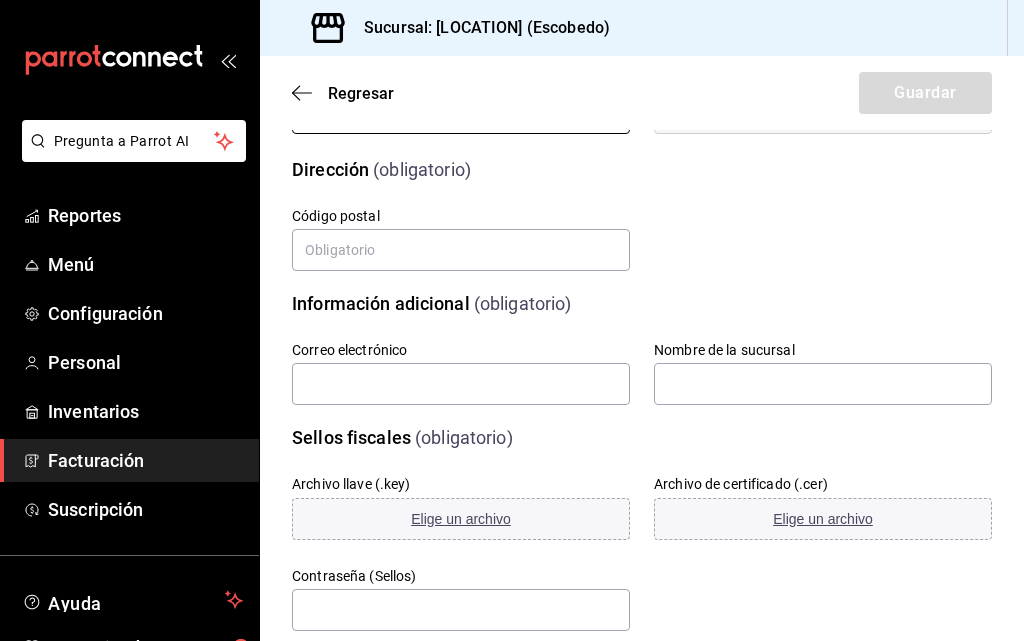scroll, scrollTop: 0, scrollLeft: 0, axis: both 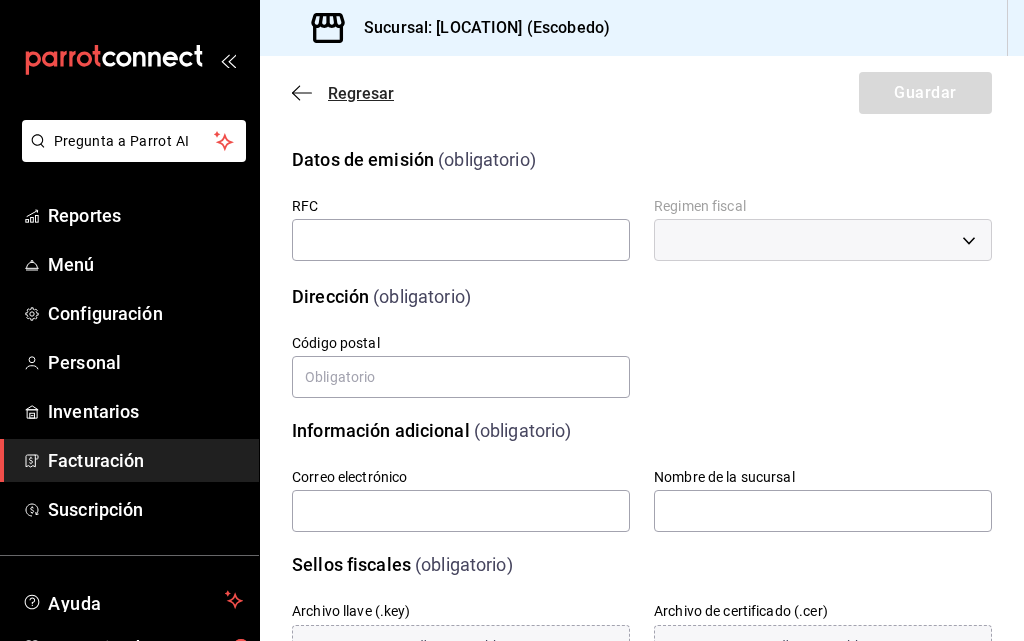 click on "Regresar" at bounding box center [343, 93] 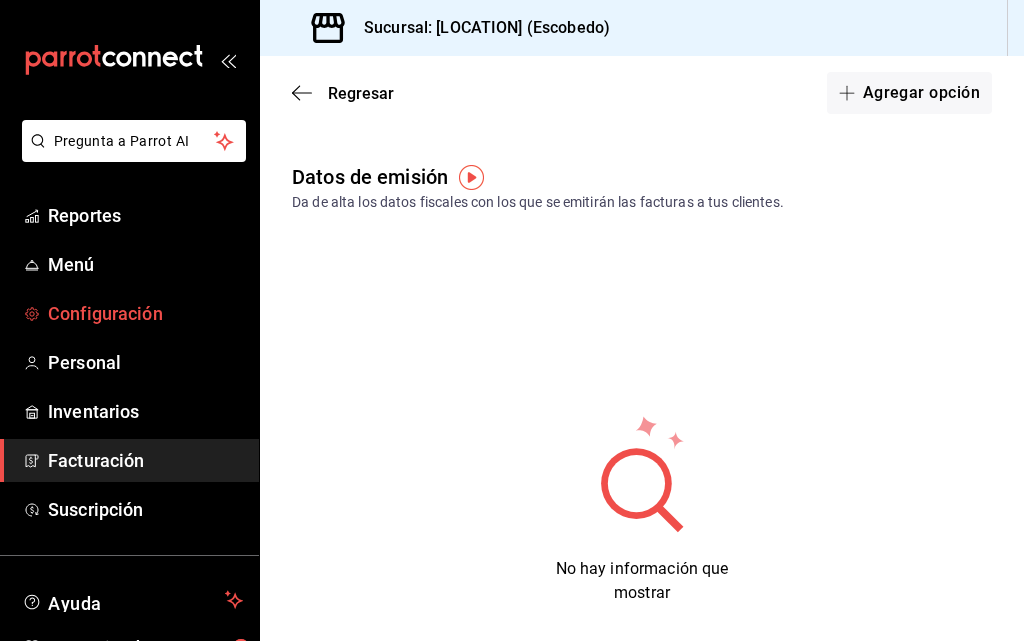 click on "Configuración" at bounding box center [145, 313] 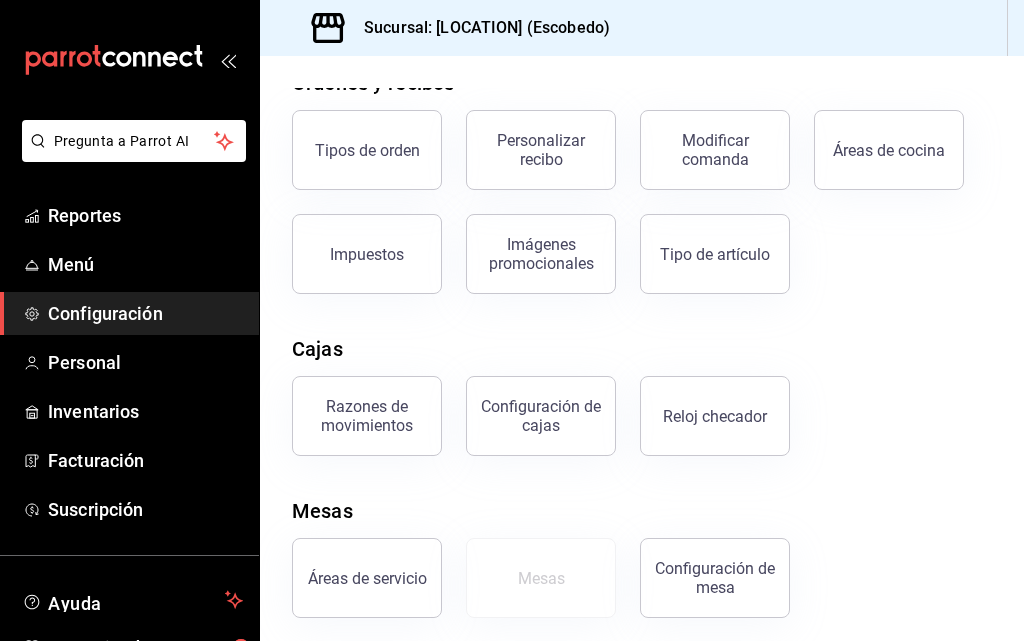scroll, scrollTop: 373, scrollLeft: 0, axis: vertical 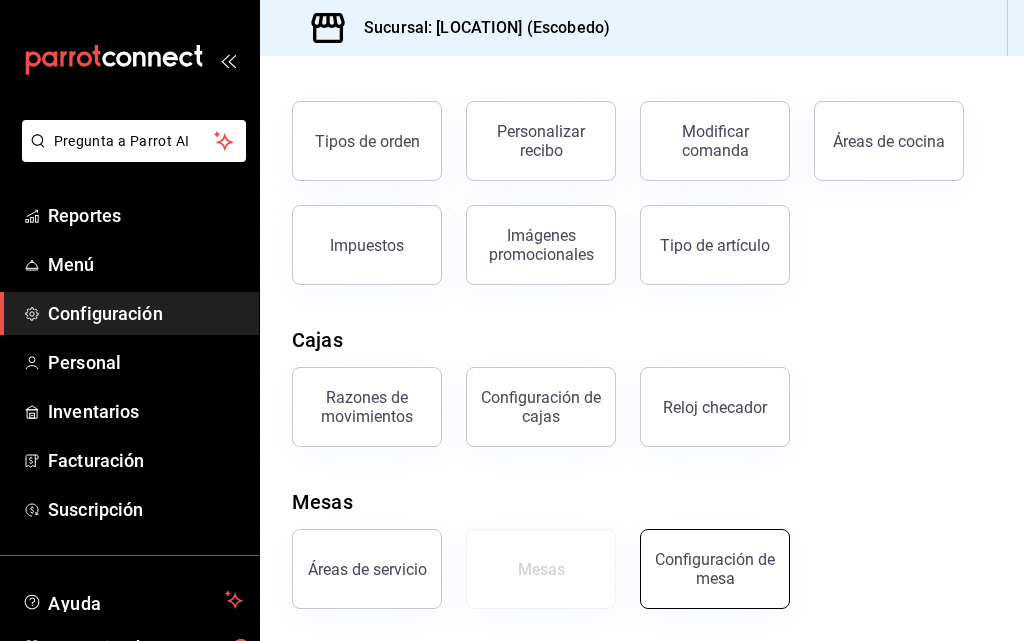 click on "Configuración de mesa" at bounding box center (715, 569) 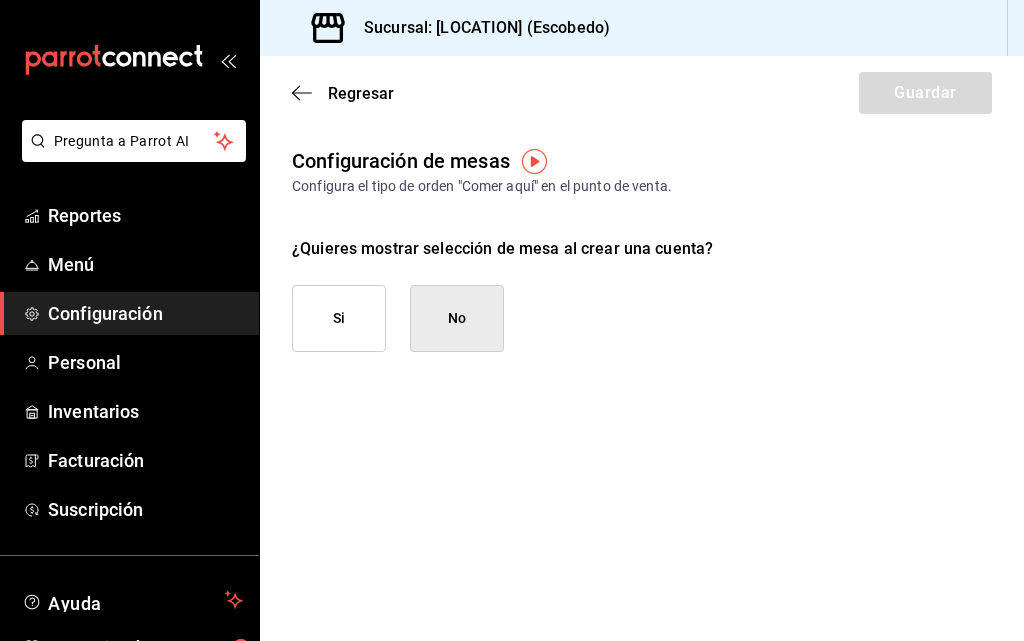 click on "No" at bounding box center (457, 318) 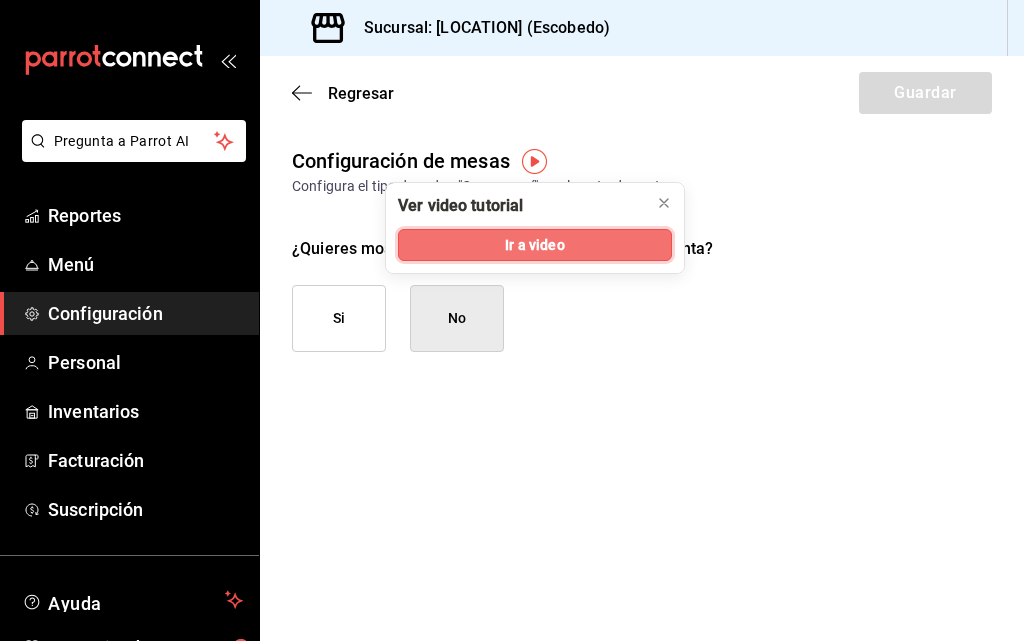 click on "Ir a video" at bounding box center (534, 245) 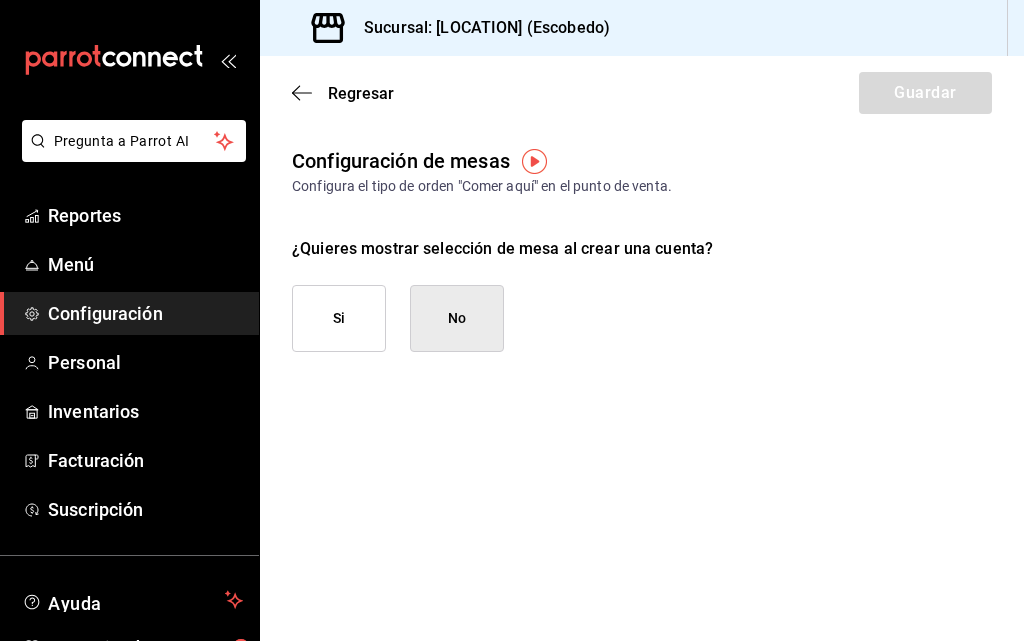click on "No" at bounding box center [457, 318] 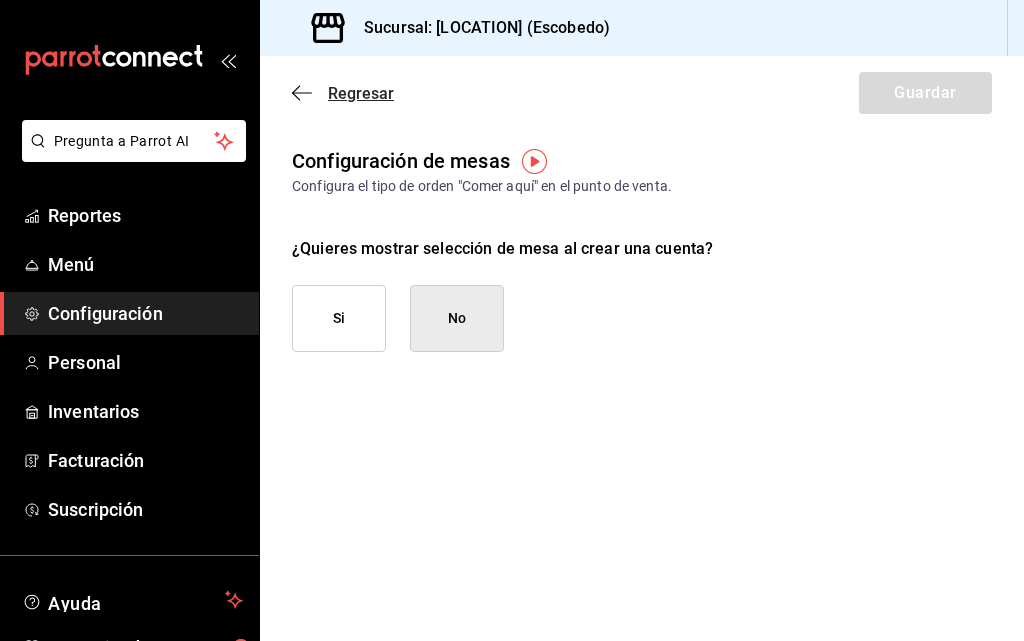 click on "Regresar" at bounding box center (361, 93) 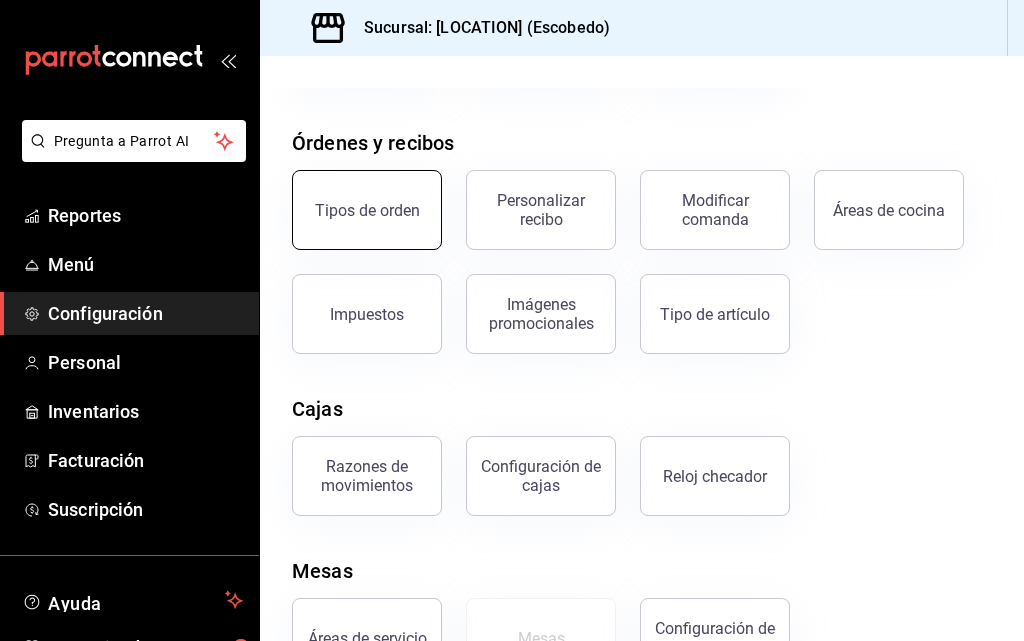 scroll, scrollTop: 373, scrollLeft: 0, axis: vertical 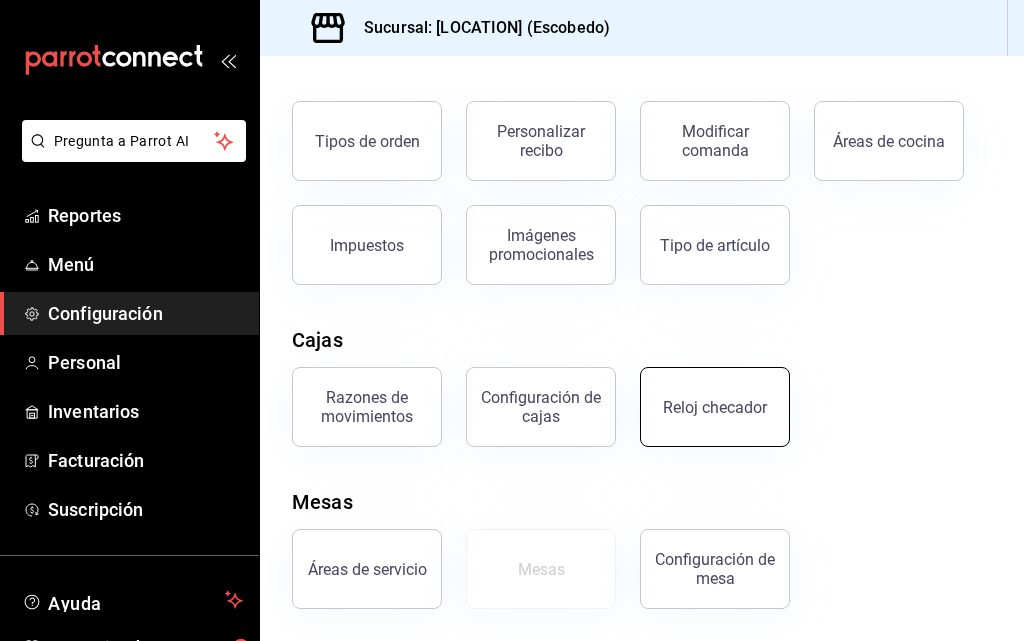 click on "Reloj checador" at bounding box center [715, 407] 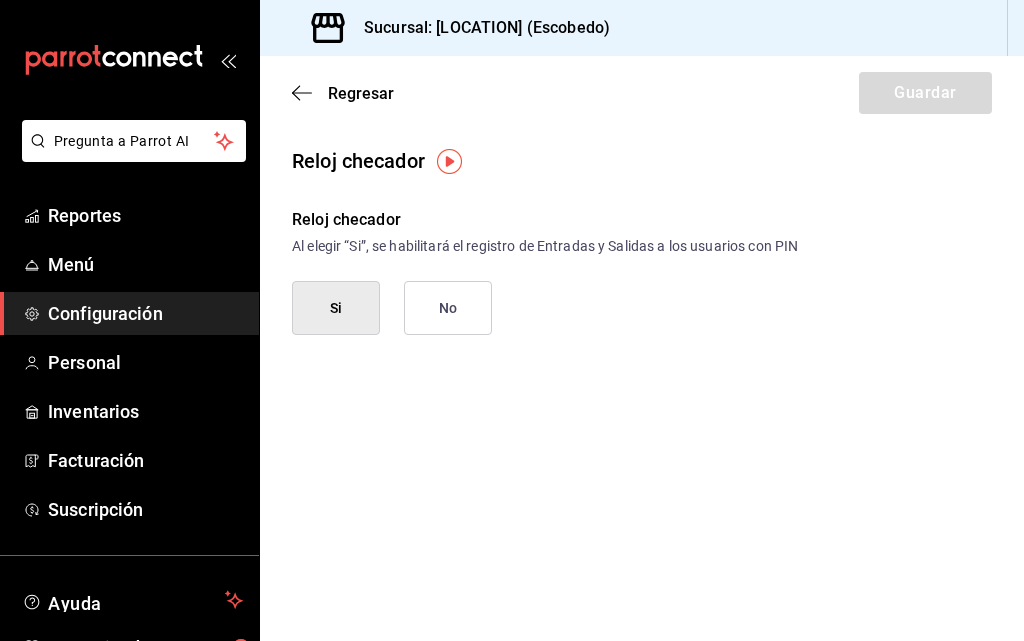 click on "Si" at bounding box center (336, 308) 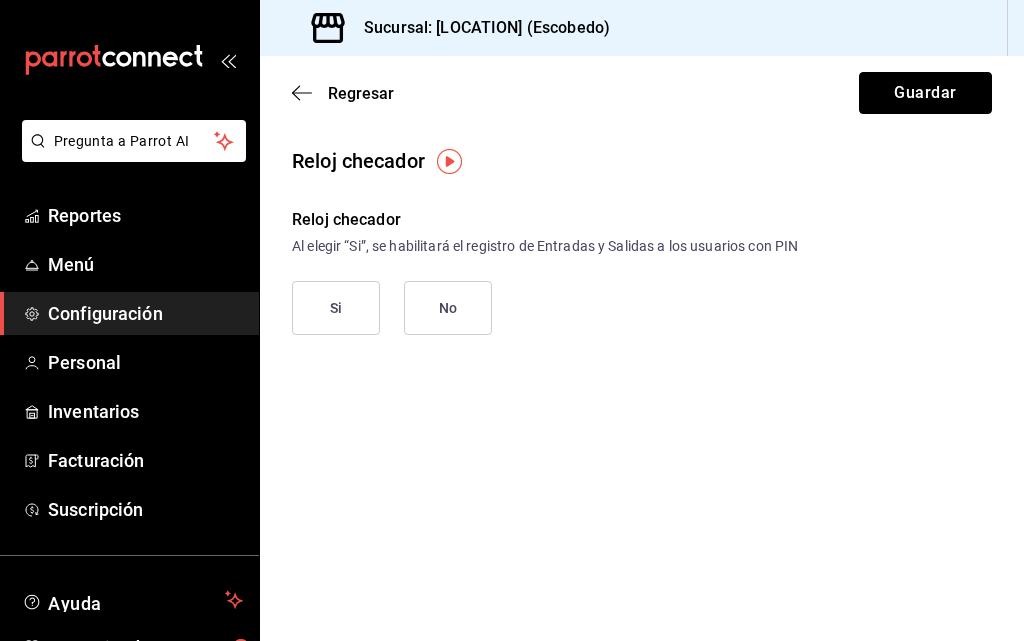 click on "Guardar" at bounding box center (925, 93) 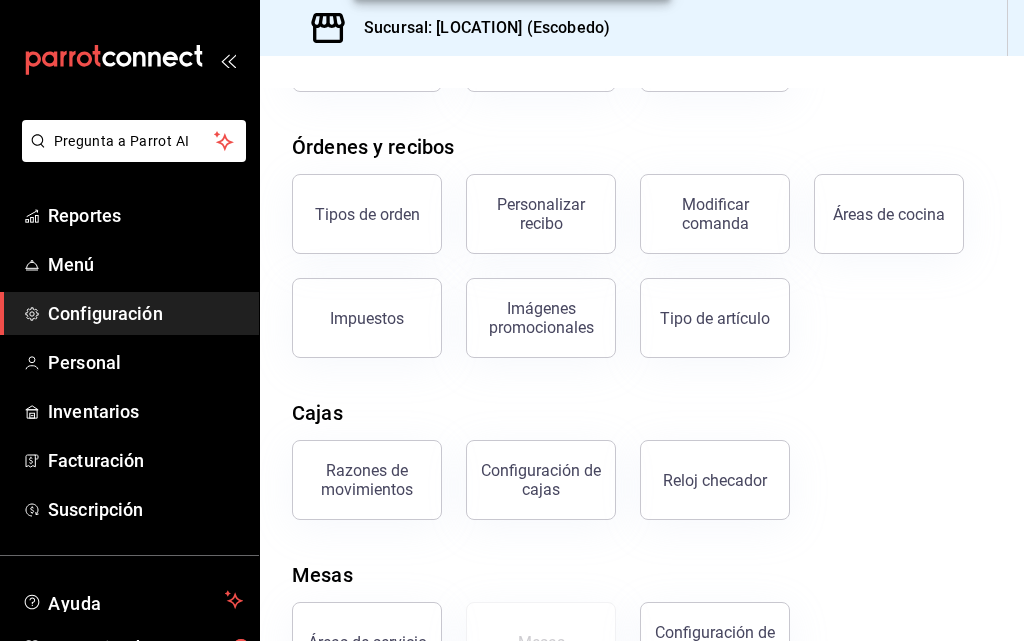 scroll, scrollTop: 373, scrollLeft: 0, axis: vertical 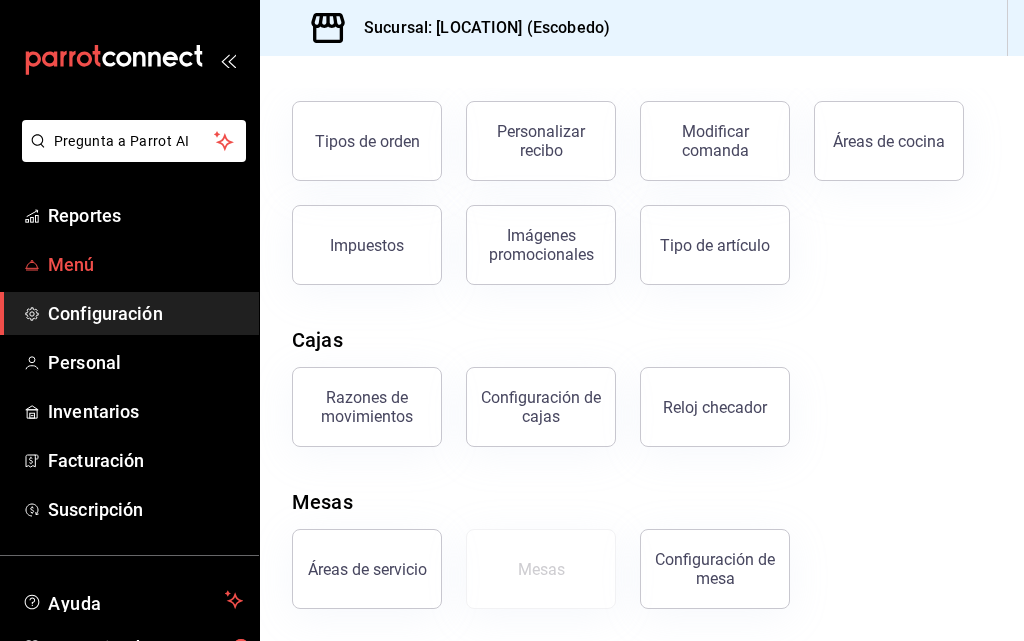 click on "Menú" at bounding box center (145, 264) 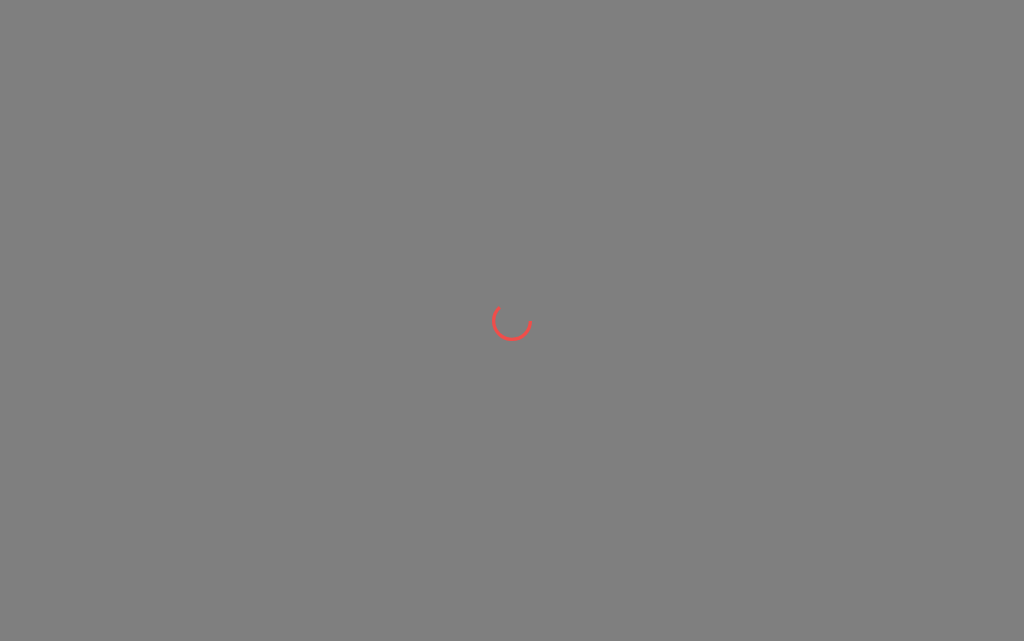 scroll, scrollTop: 0, scrollLeft: 0, axis: both 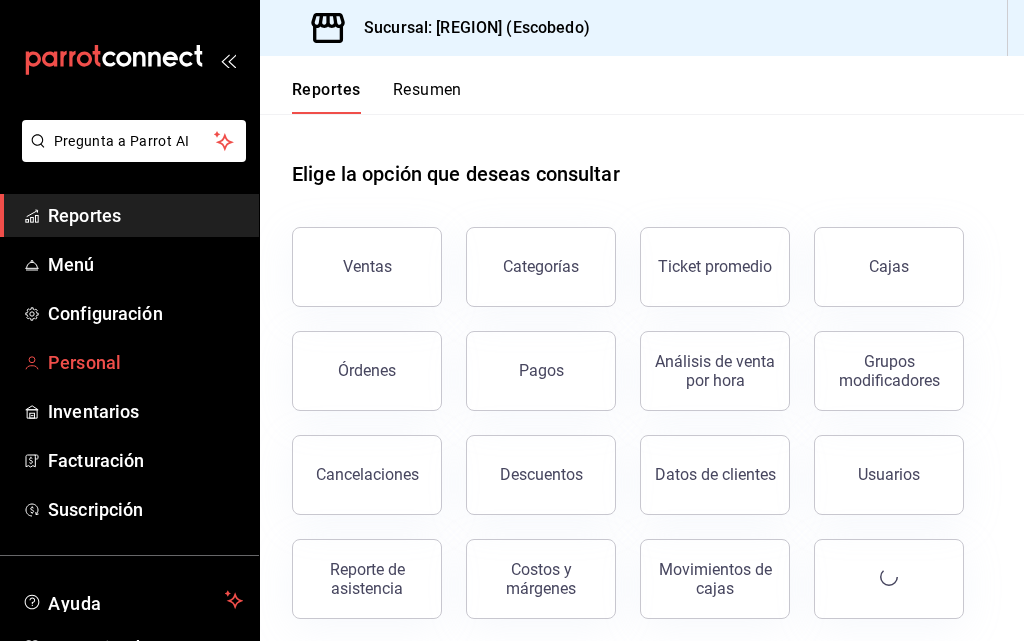 click on "Personal" at bounding box center [145, 362] 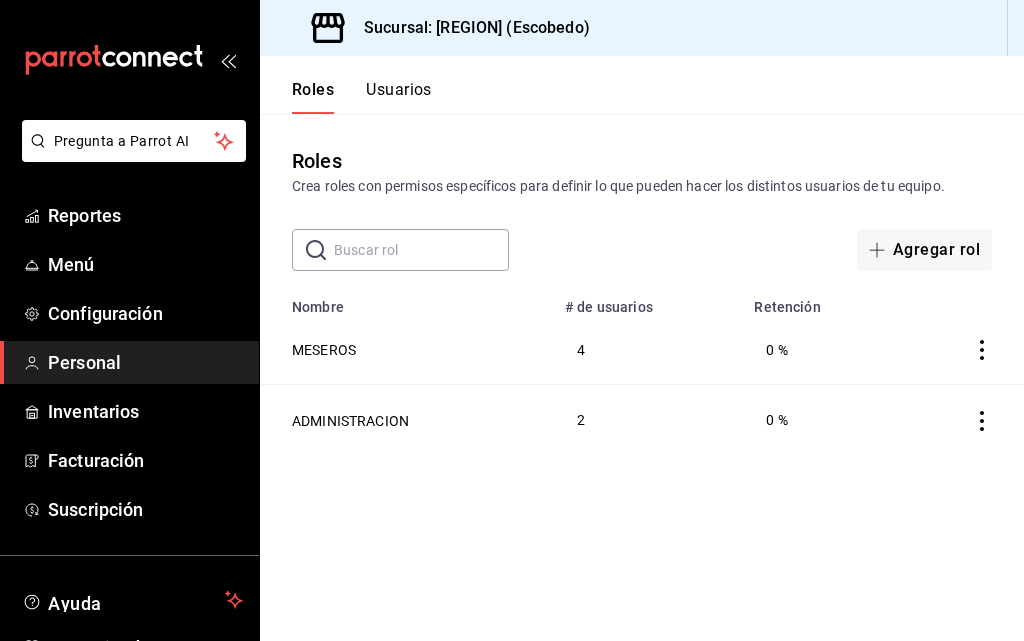 click on "Usuarios" at bounding box center [399, 97] 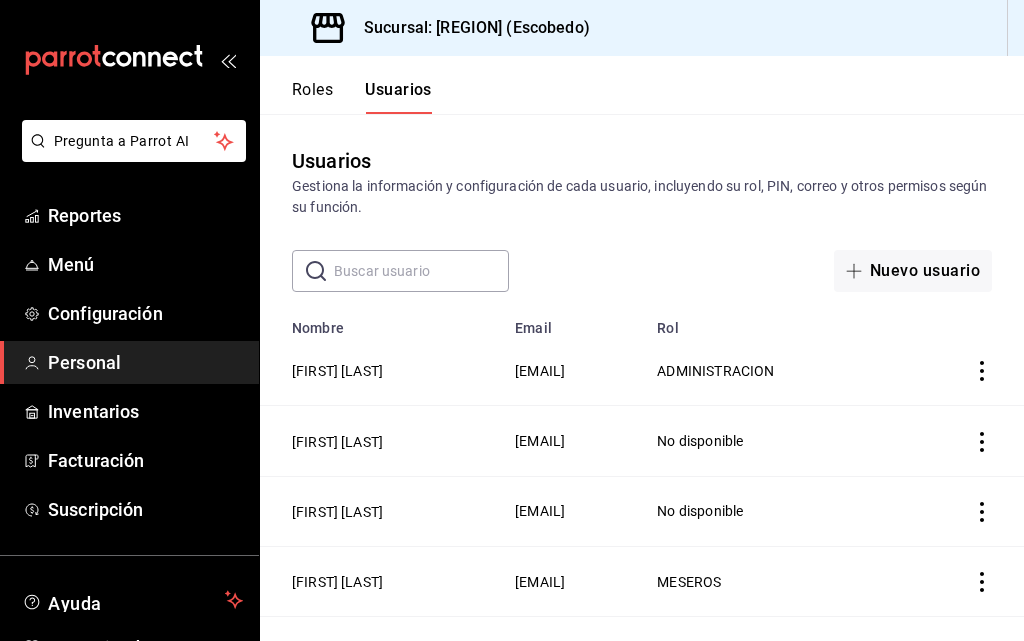 click on "Sonia D" at bounding box center (337, 582) 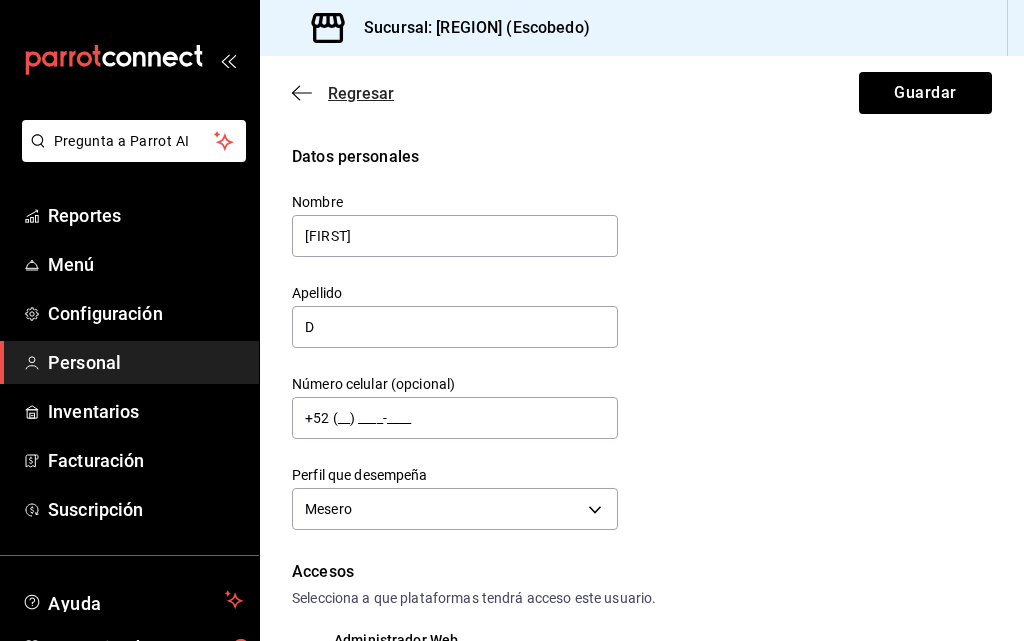 scroll, scrollTop: 0, scrollLeft: 0, axis: both 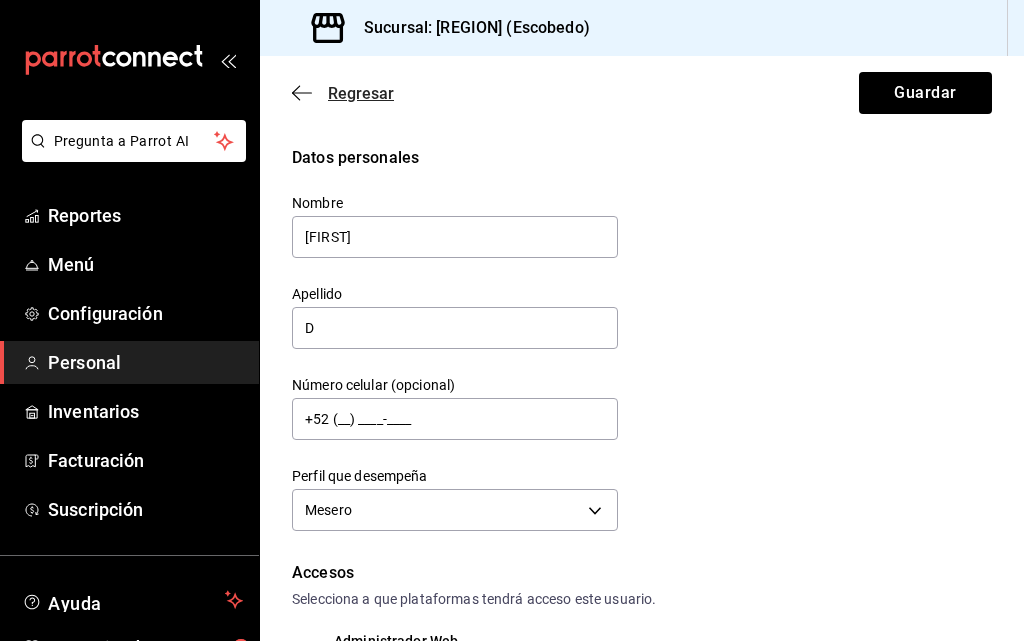 click 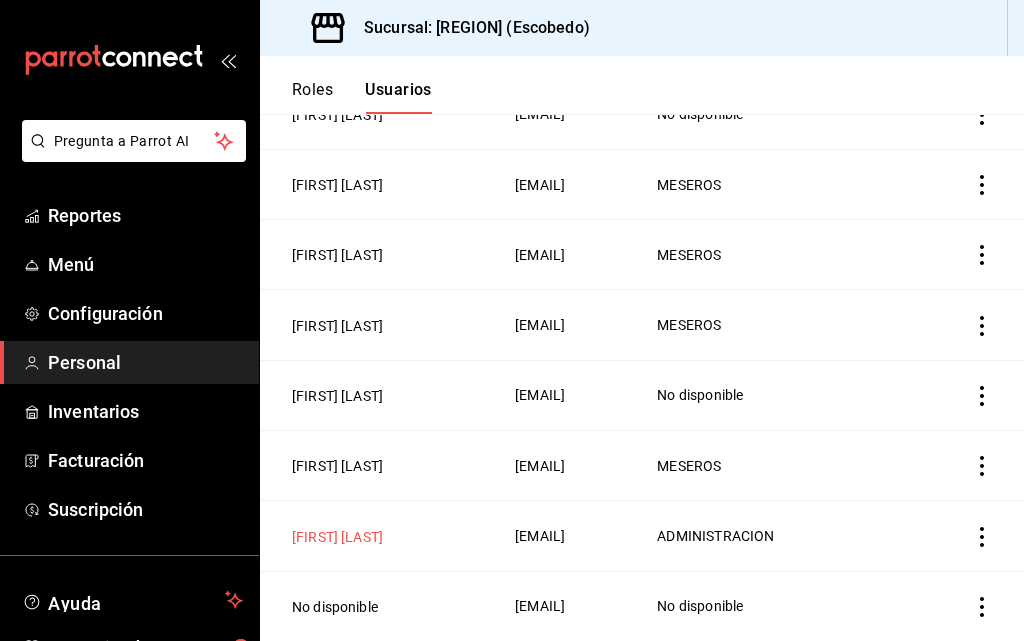 scroll, scrollTop: 447, scrollLeft: 0, axis: vertical 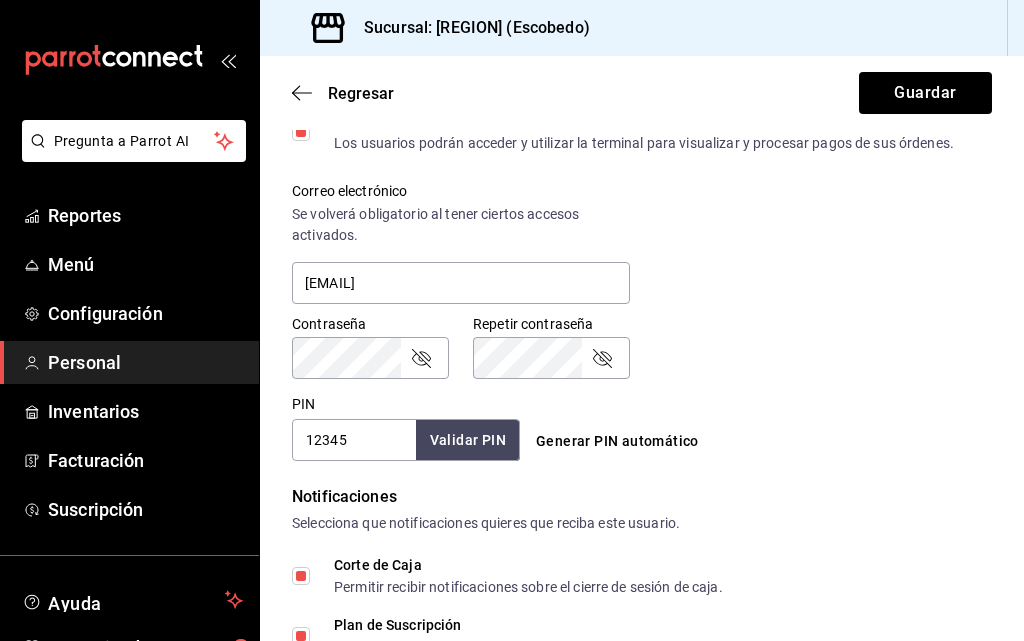 click 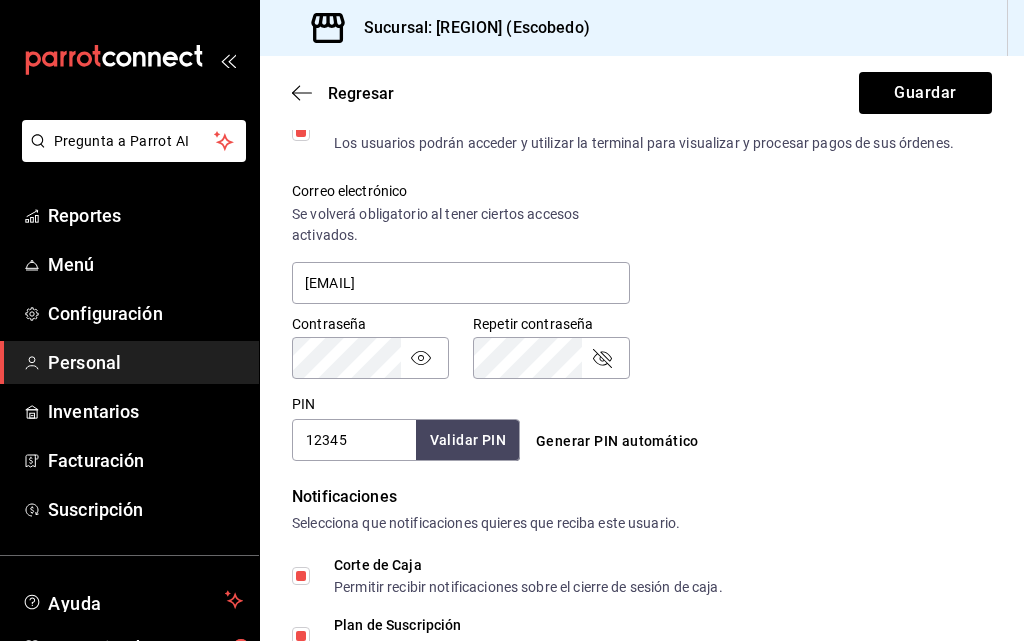 click on "Contraseña Contraseña Repetir contraseña Repetir contraseña" at bounding box center (630, 335) 